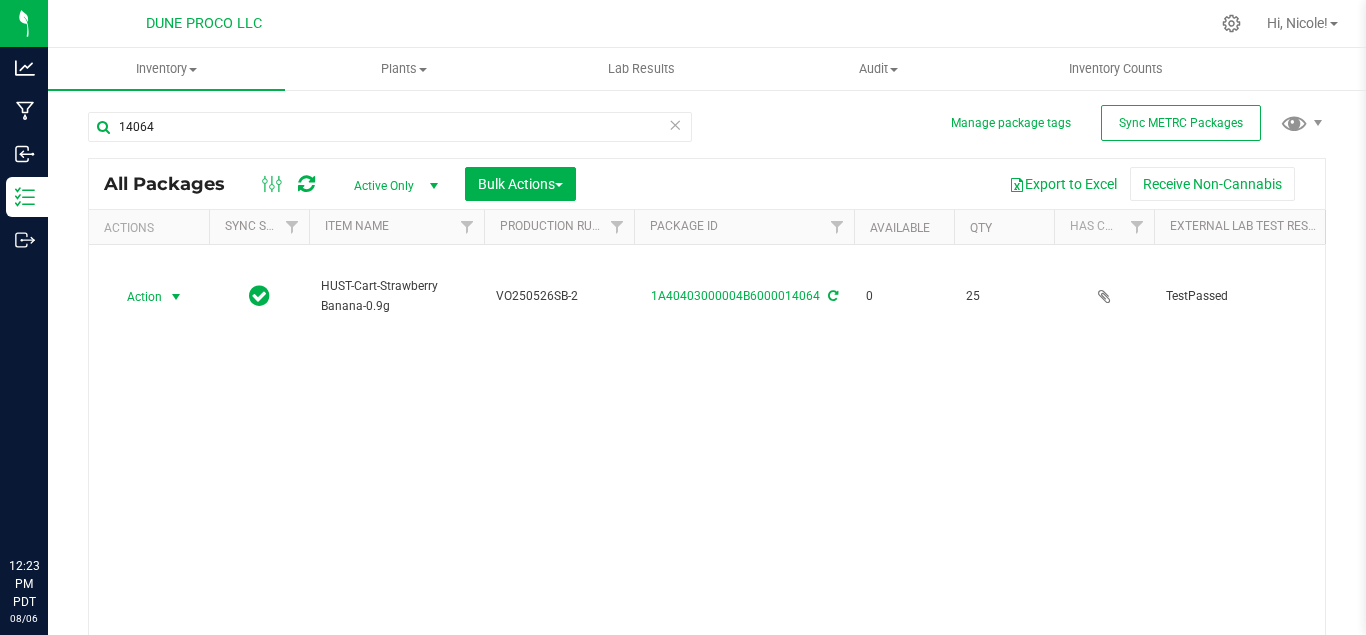 scroll, scrollTop: 0, scrollLeft: 0, axis: both 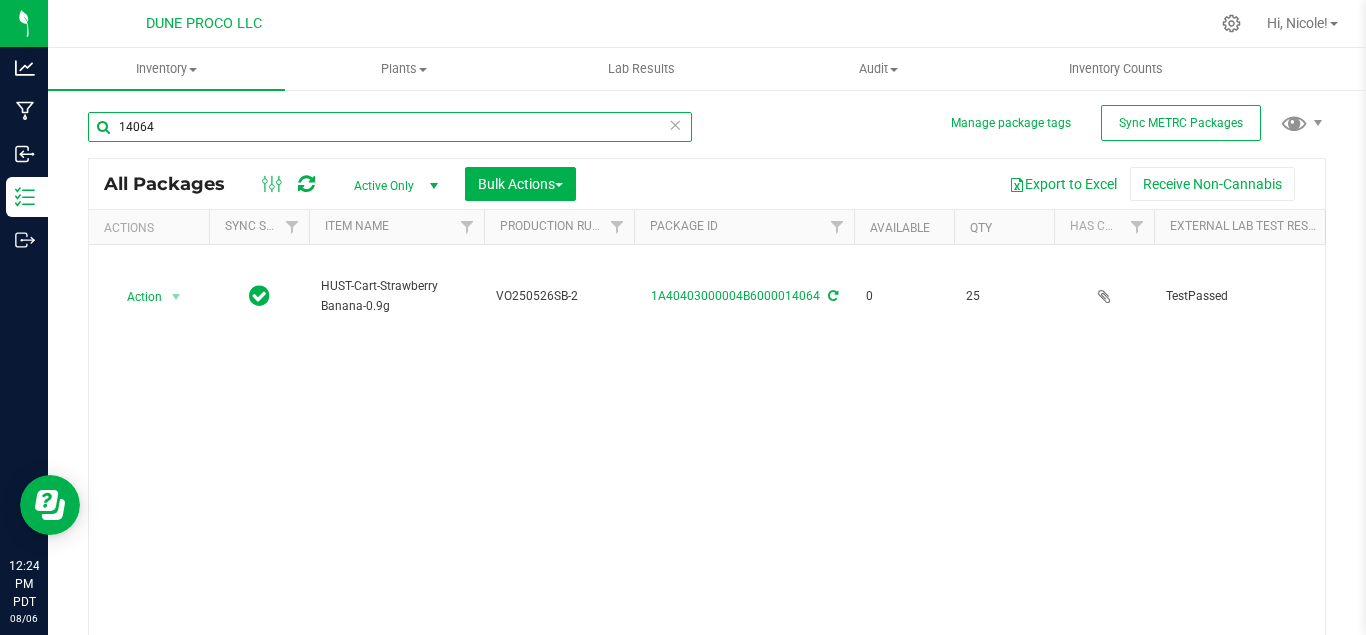 click on "14064" at bounding box center (390, 127) 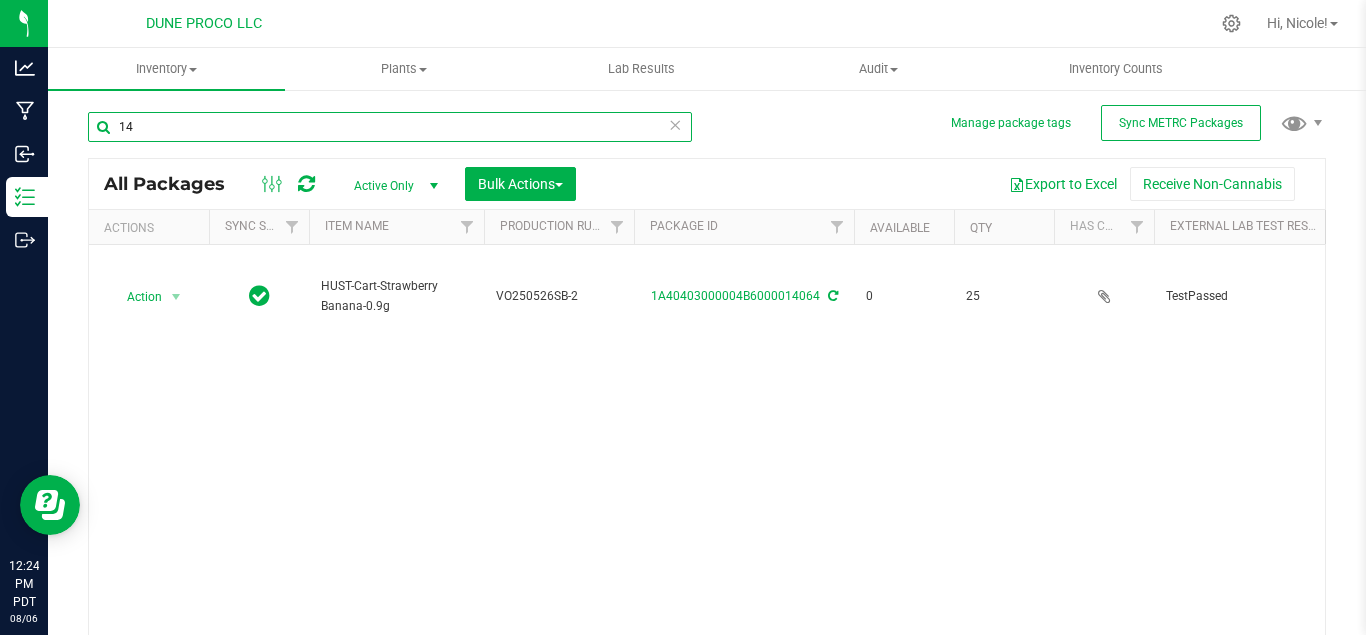 type on "1" 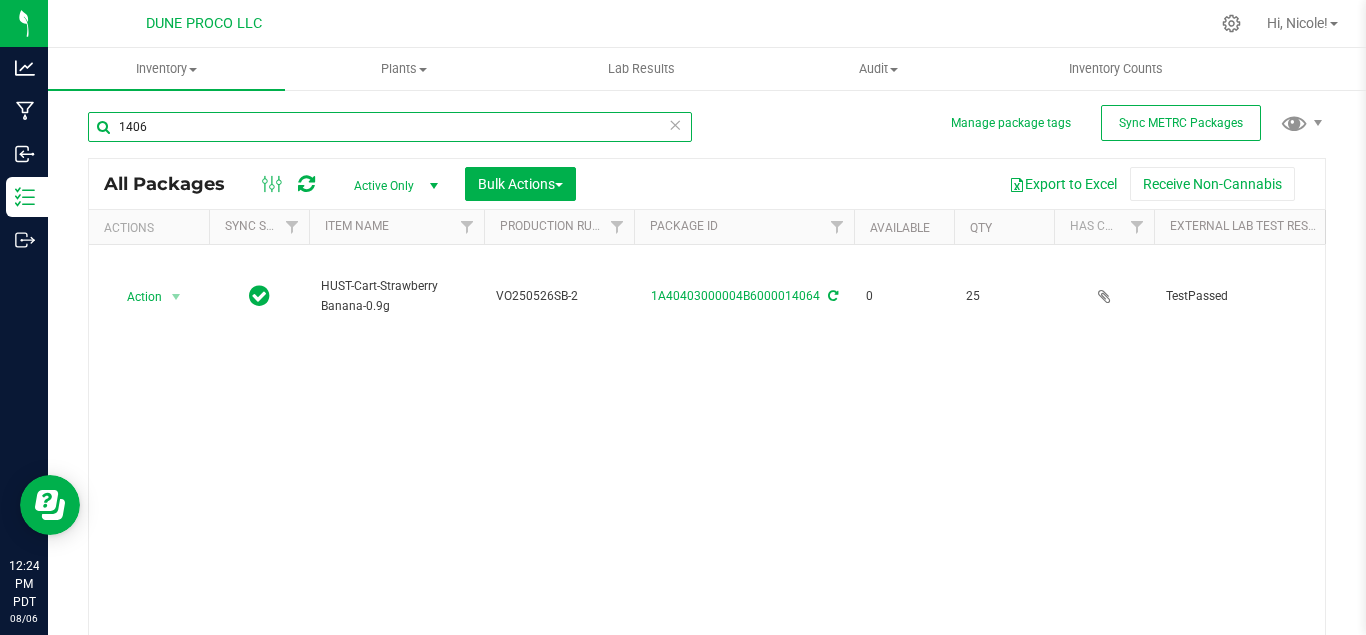 type on "14064" 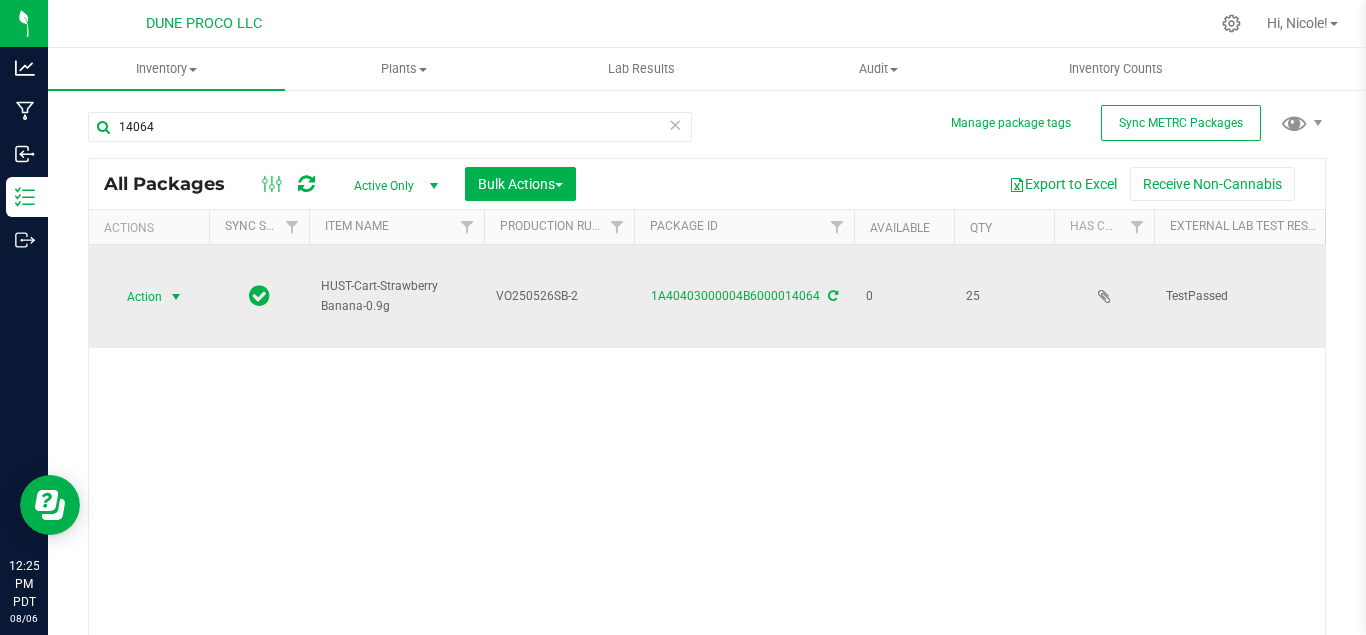 click on "Action" at bounding box center (136, 297) 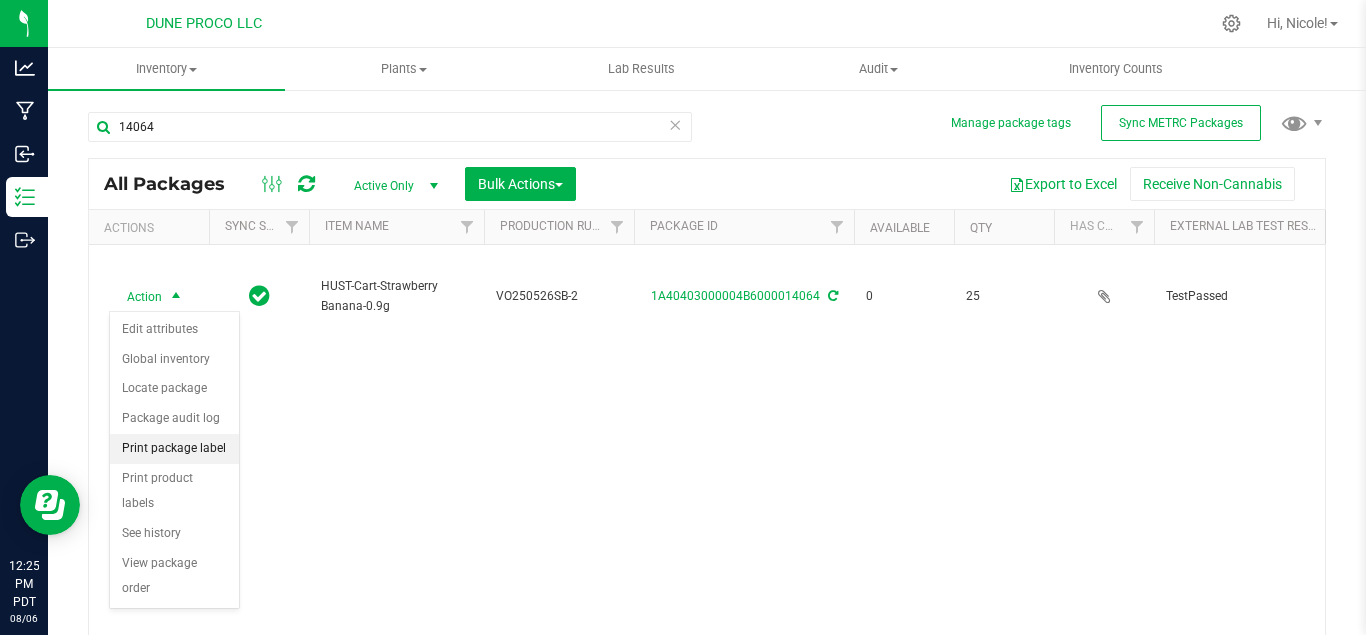 click on "Print package label" at bounding box center [174, 449] 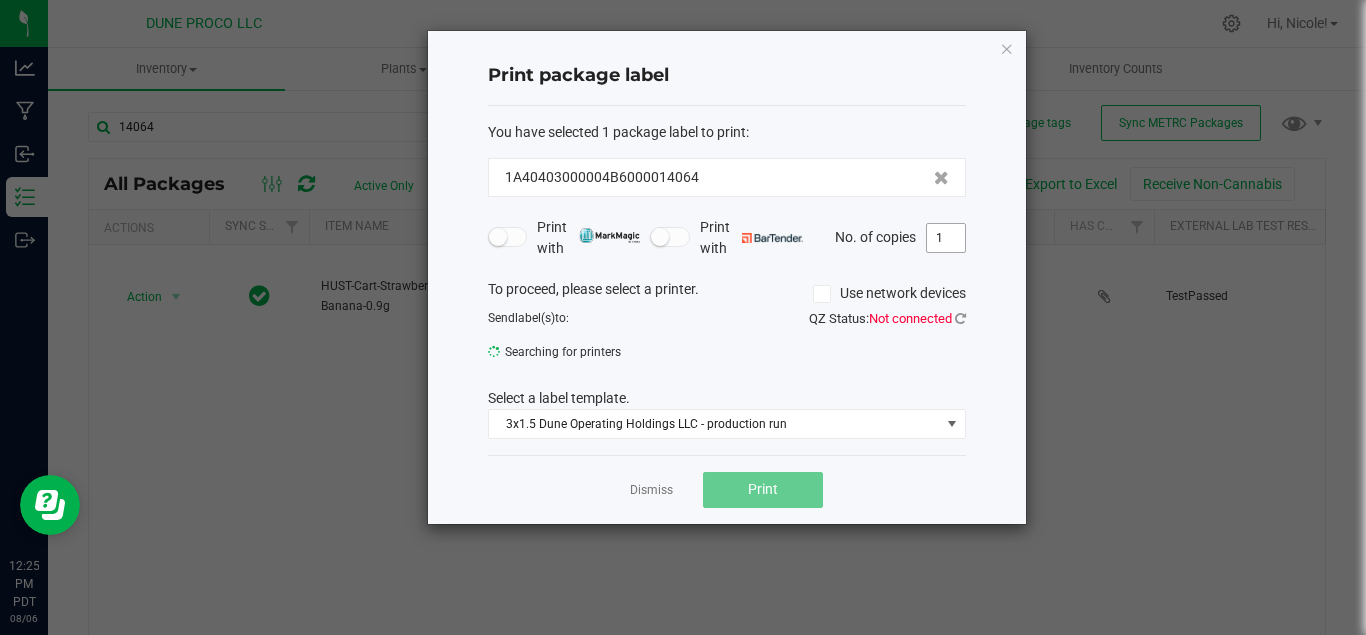 click on "1" at bounding box center [946, 238] 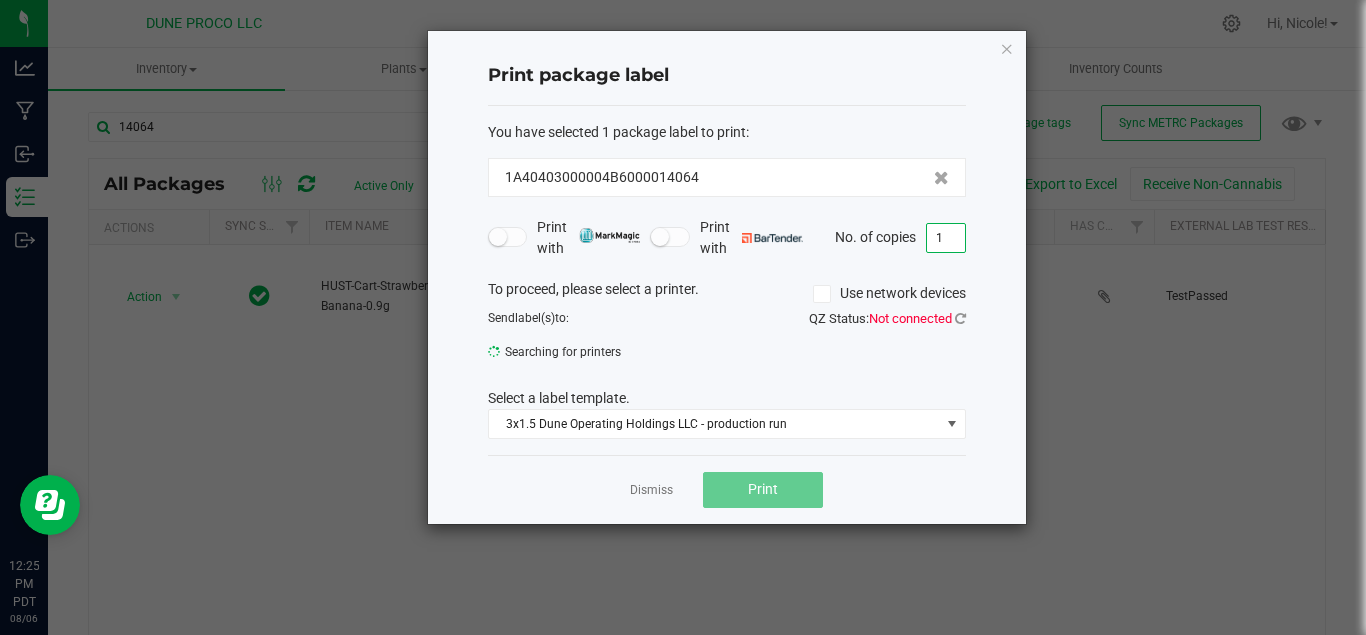 click on "1" at bounding box center (946, 238) 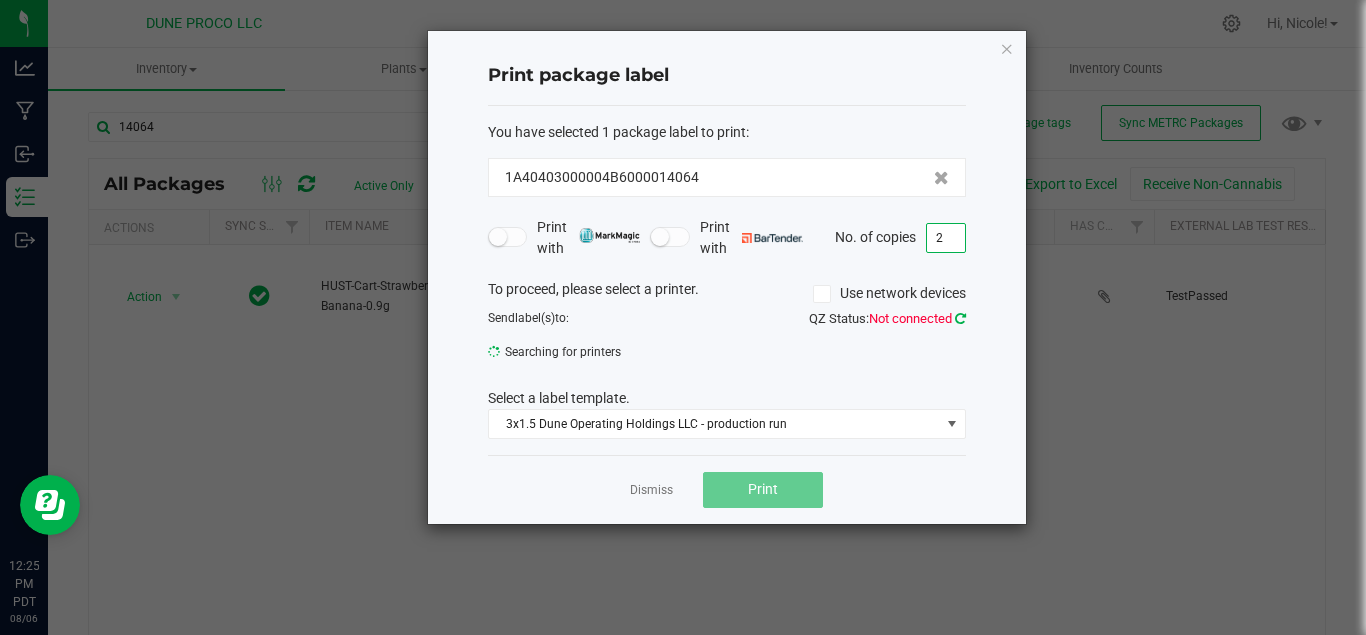 type on "2" 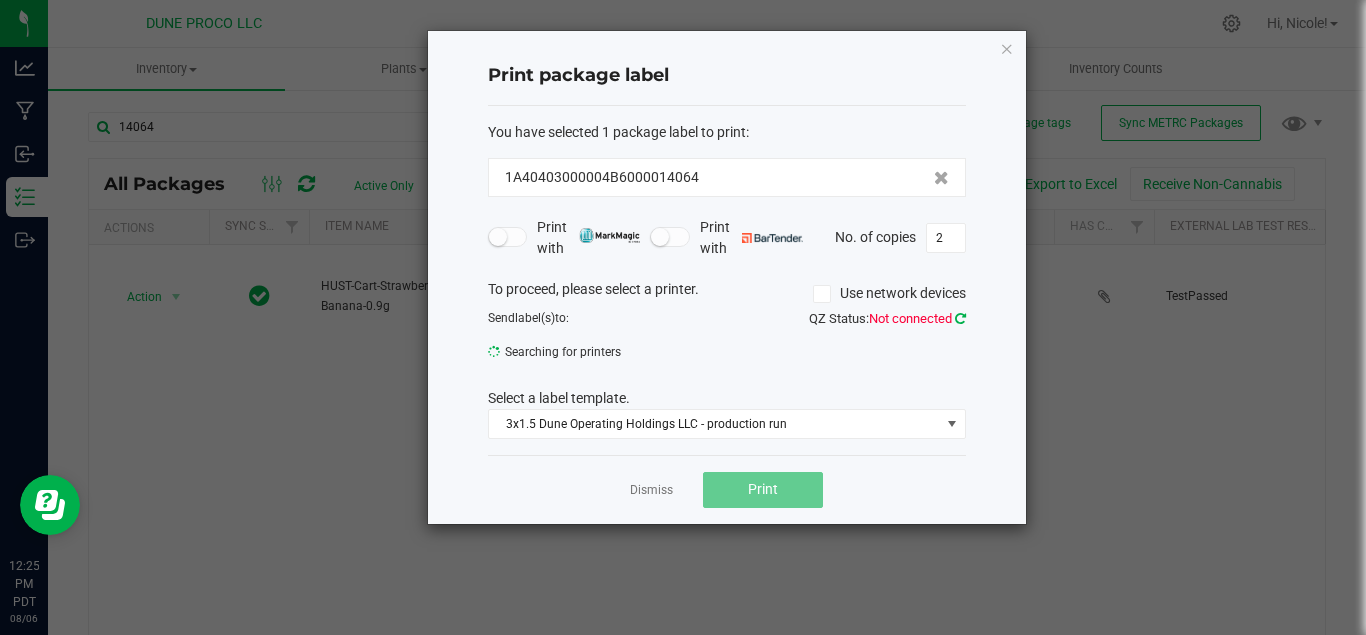 click 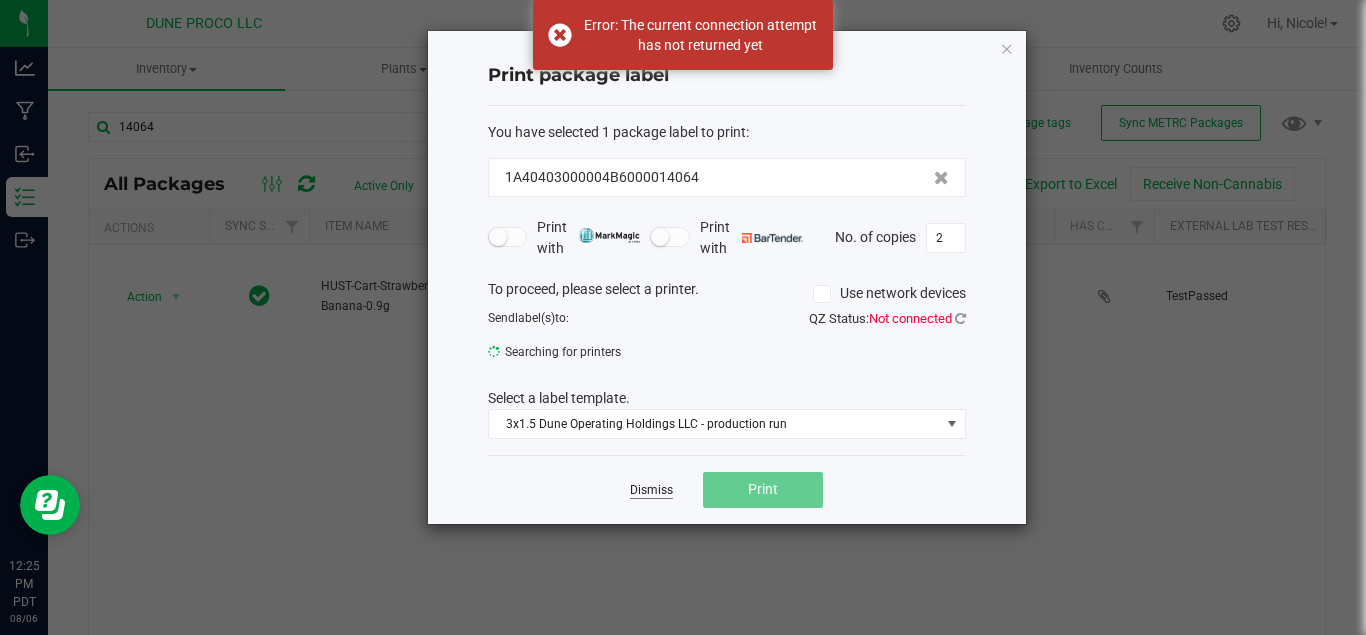 click on "Dismiss" 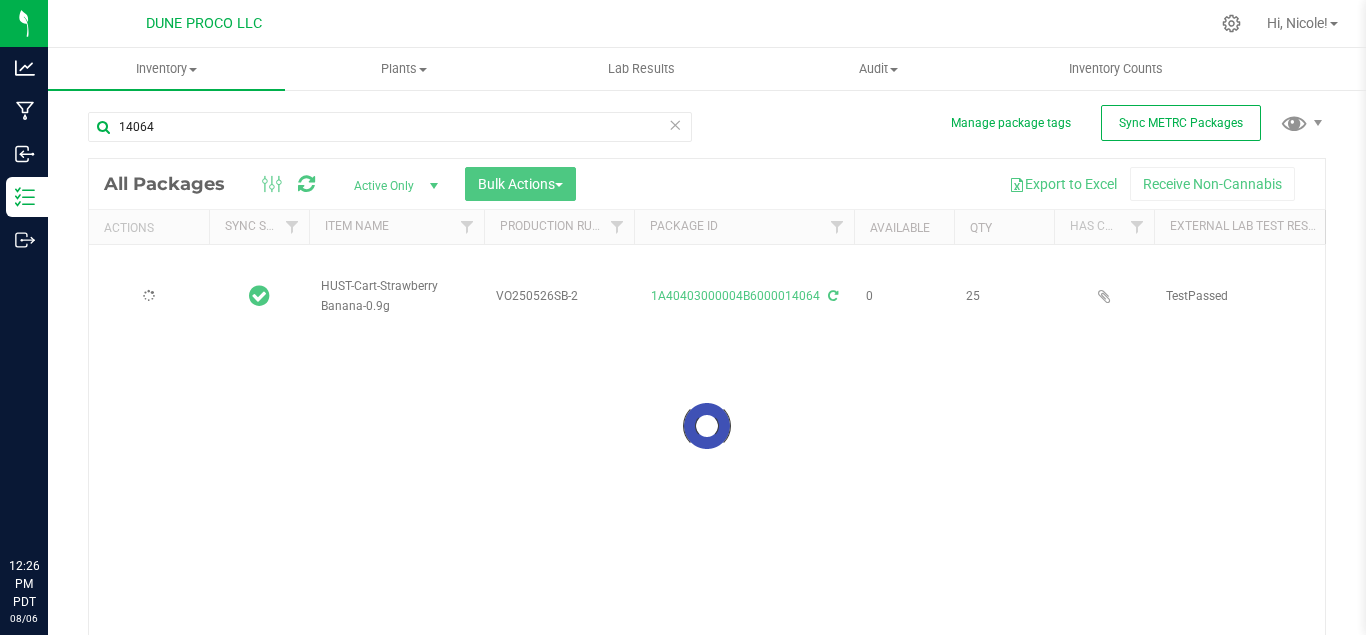 scroll, scrollTop: 0, scrollLeft: 0, axis: both 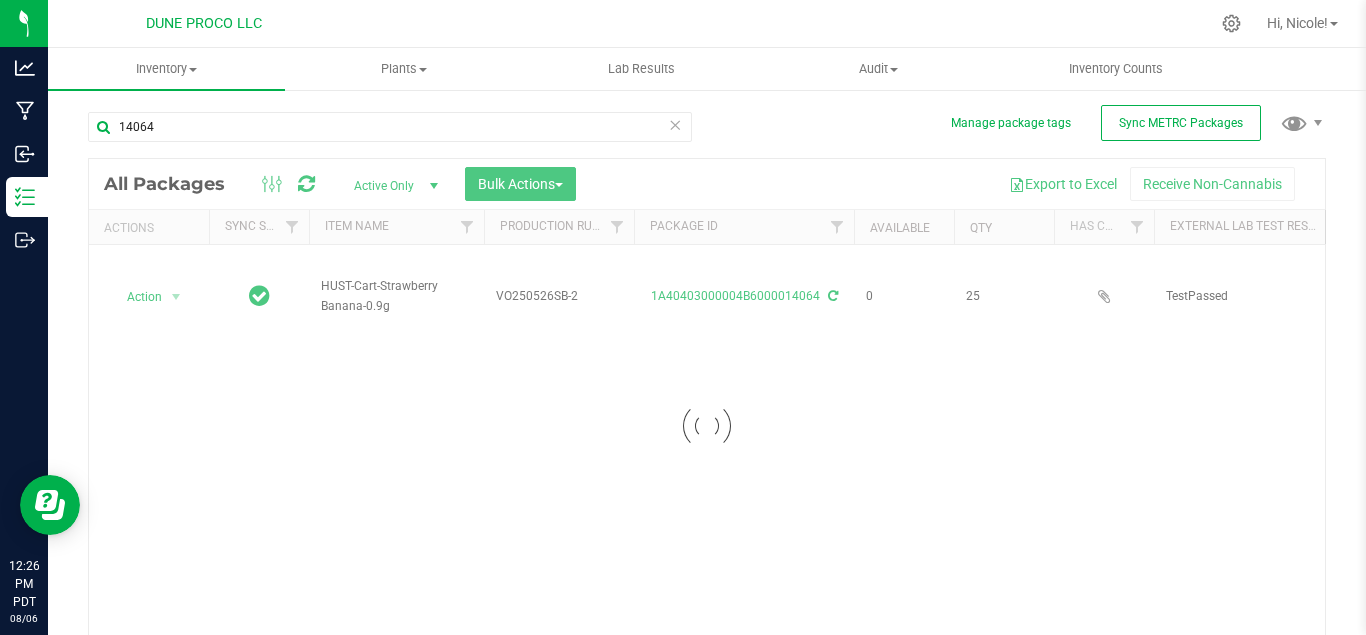 type on "[DATE]" 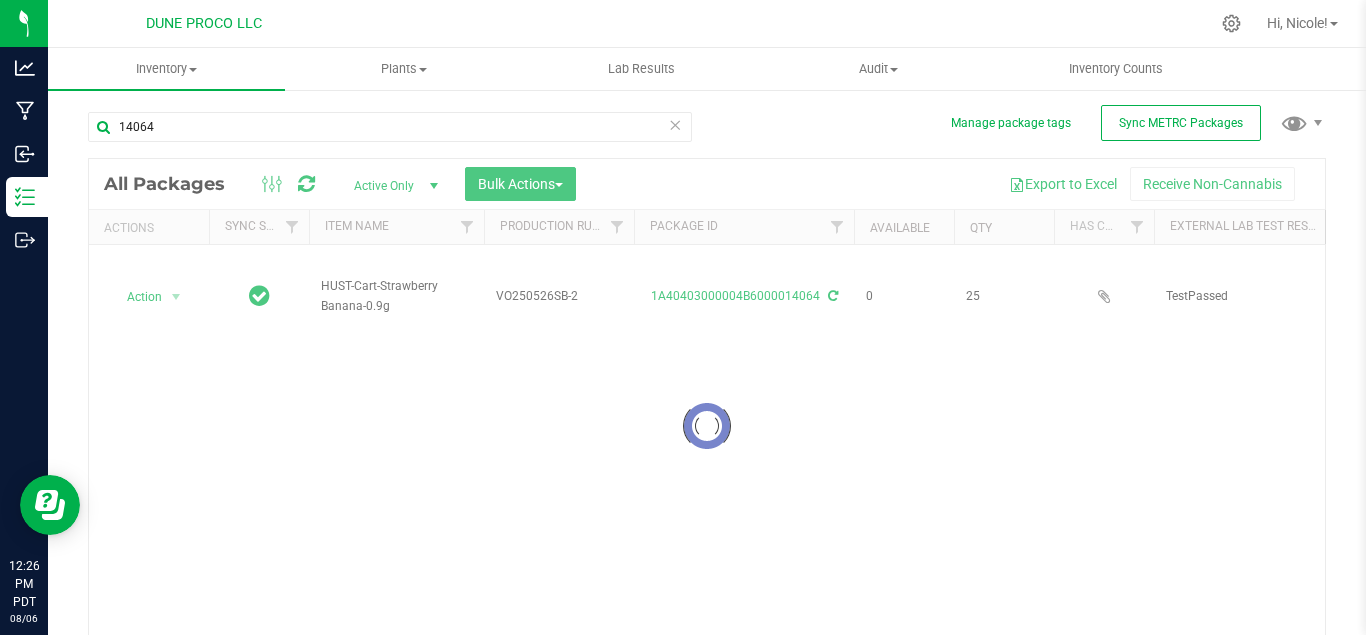 scroll, scrollTop: 0, scrollLeft: 0, axis: both 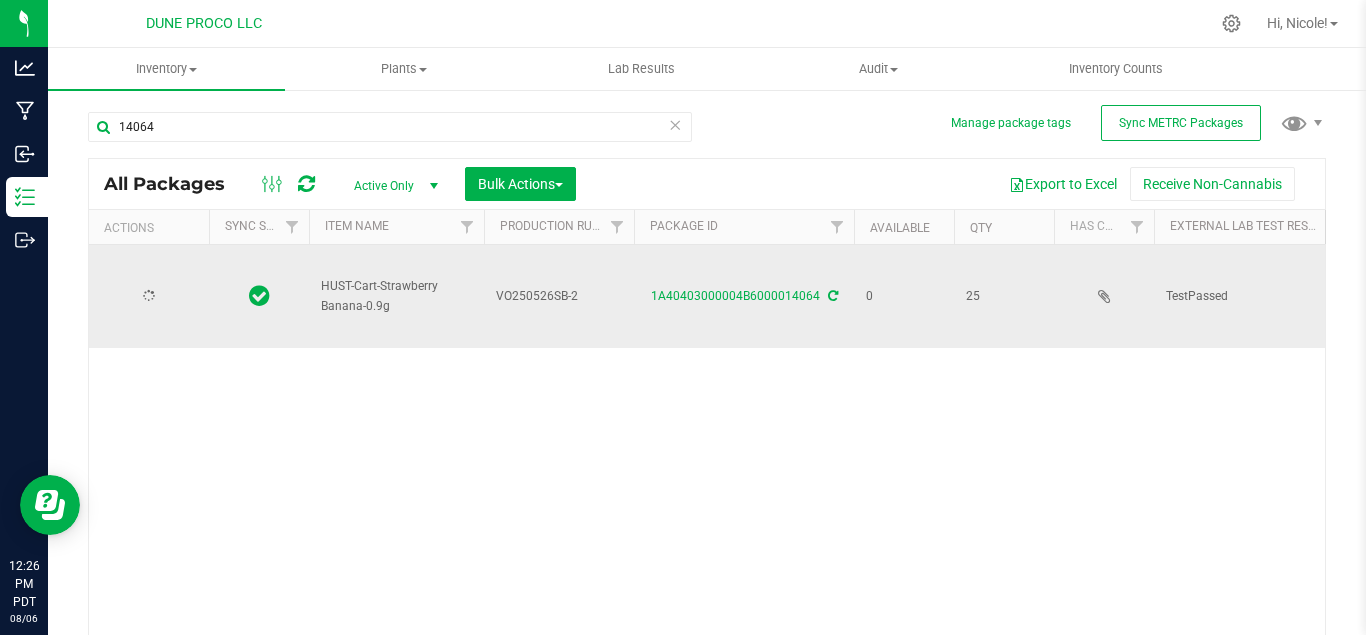 type on "[DATE]" 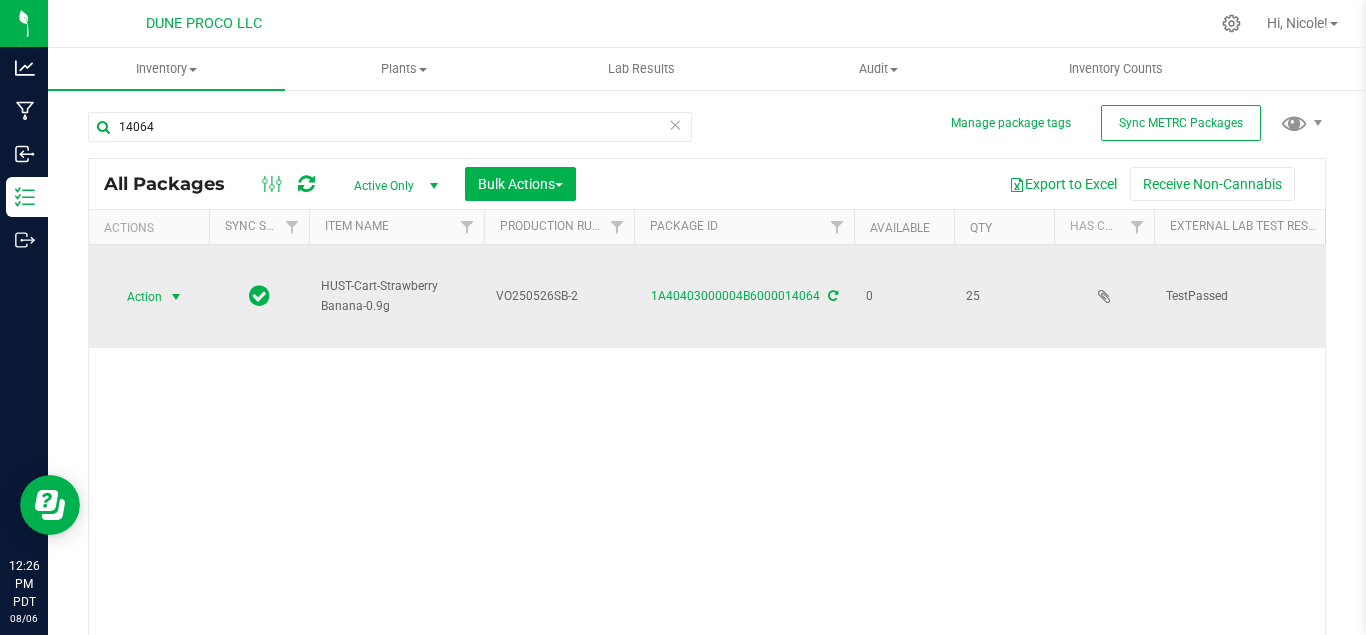 click on "Action" at bounding box center (136, 297) 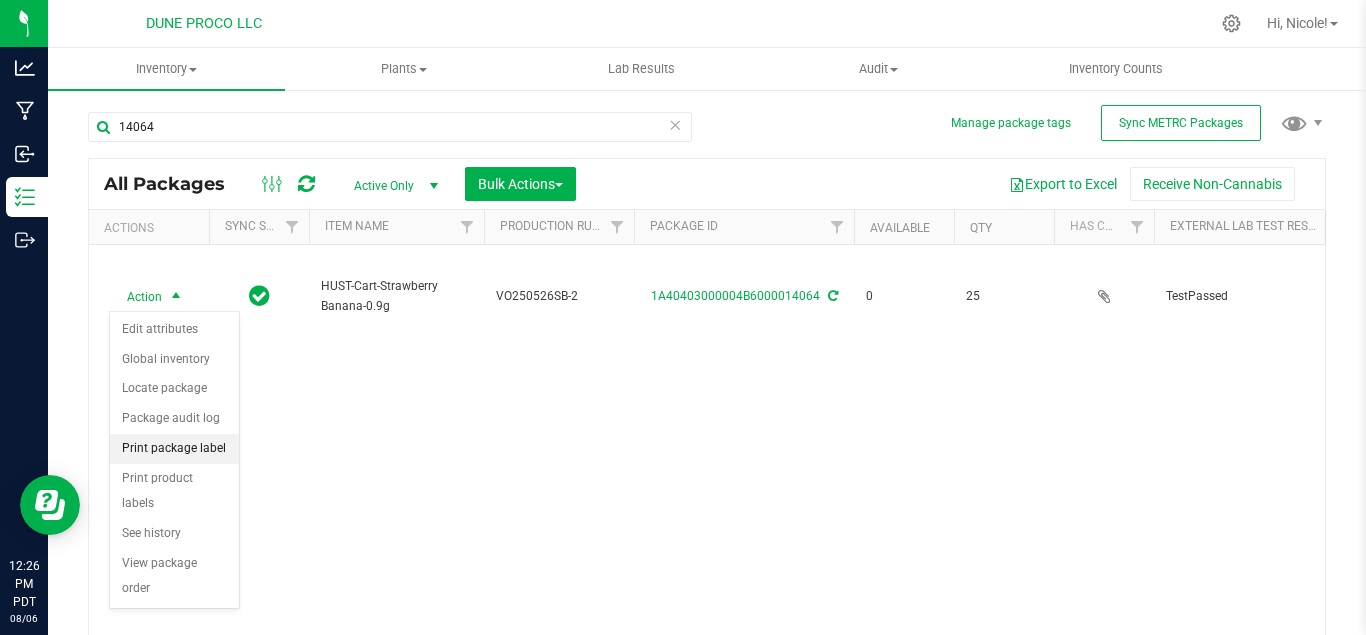 click on "Print package label" at bounding box center (174, 449) 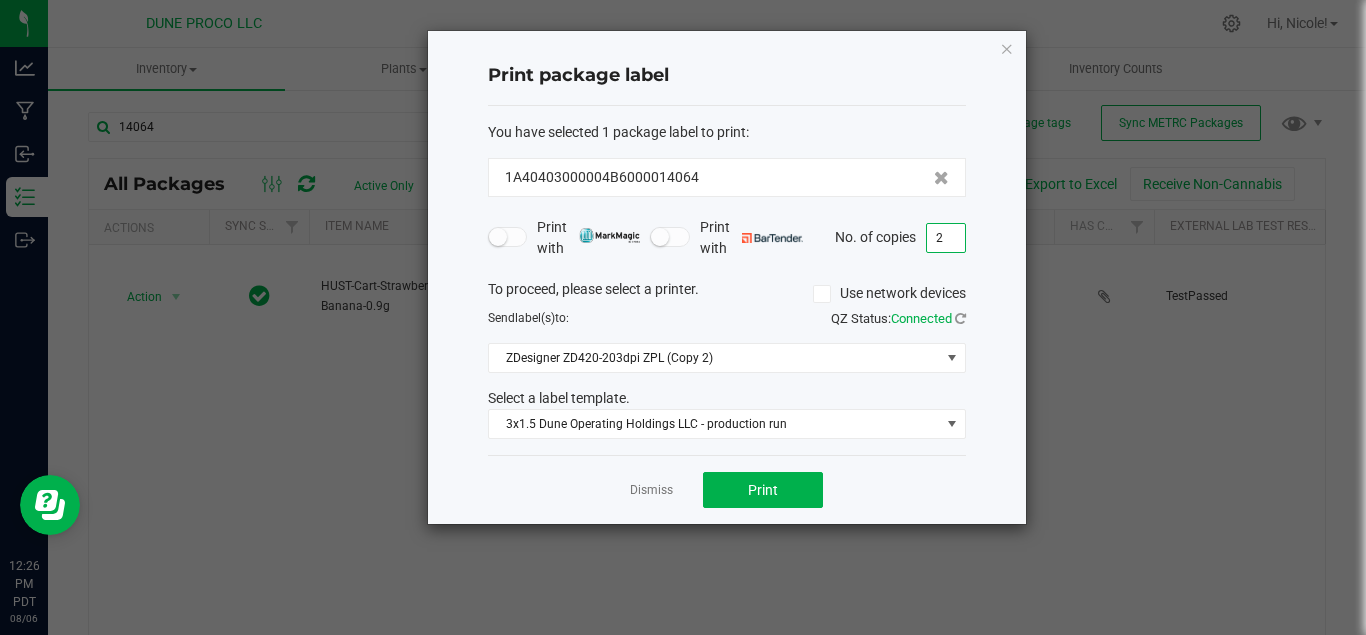 type on "2" 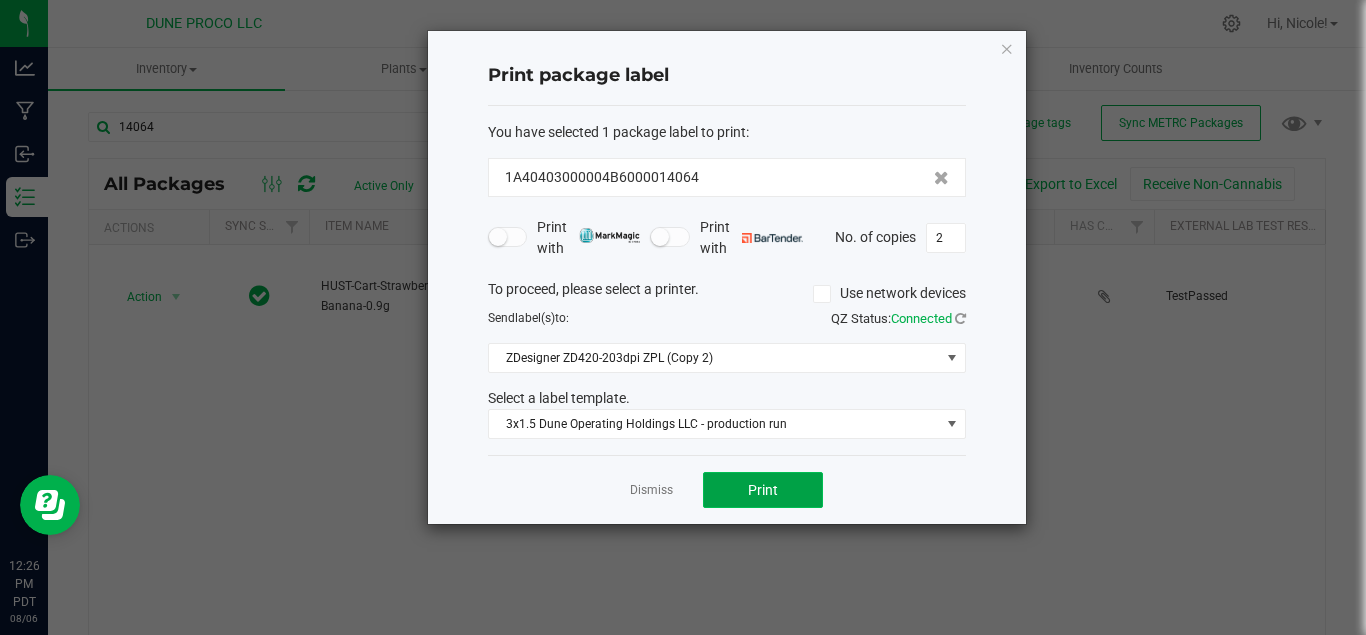 click on "Print" 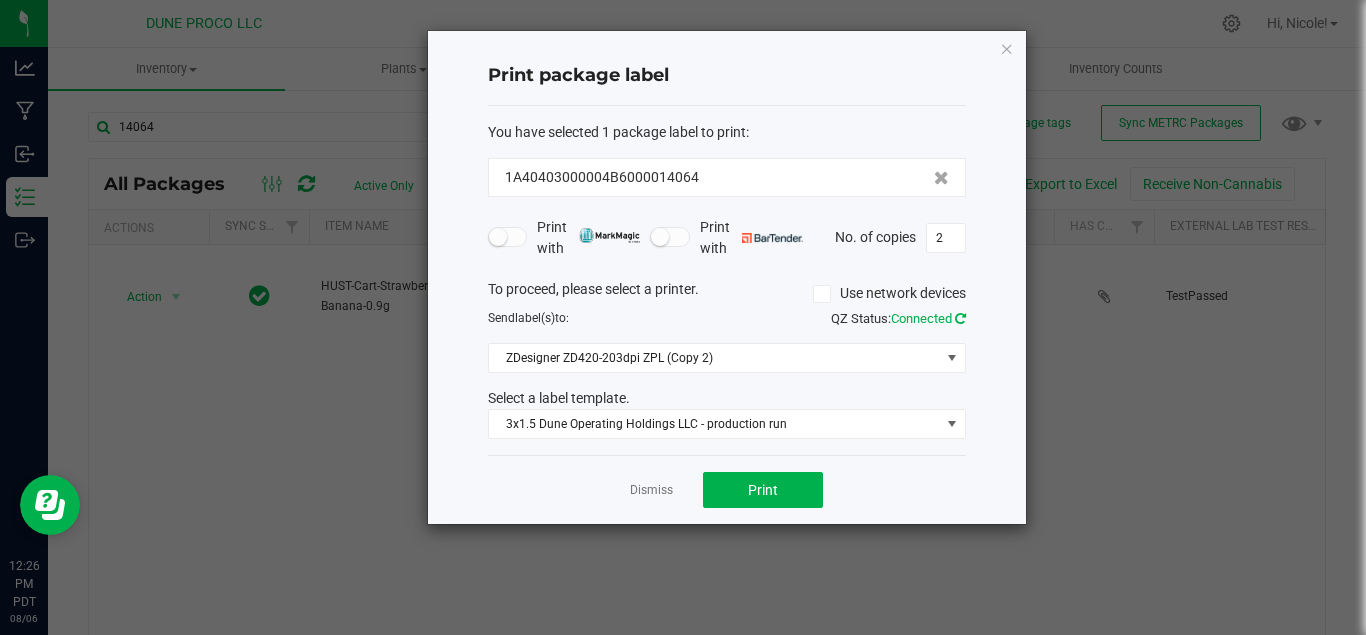 click 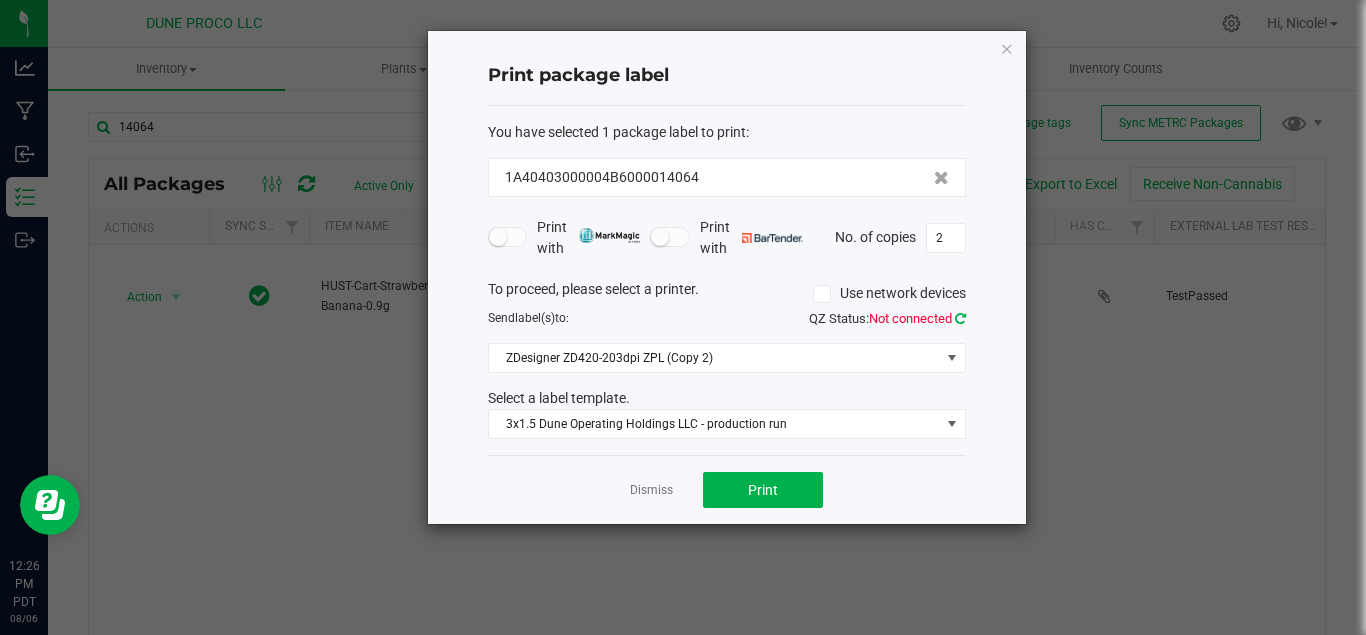 click 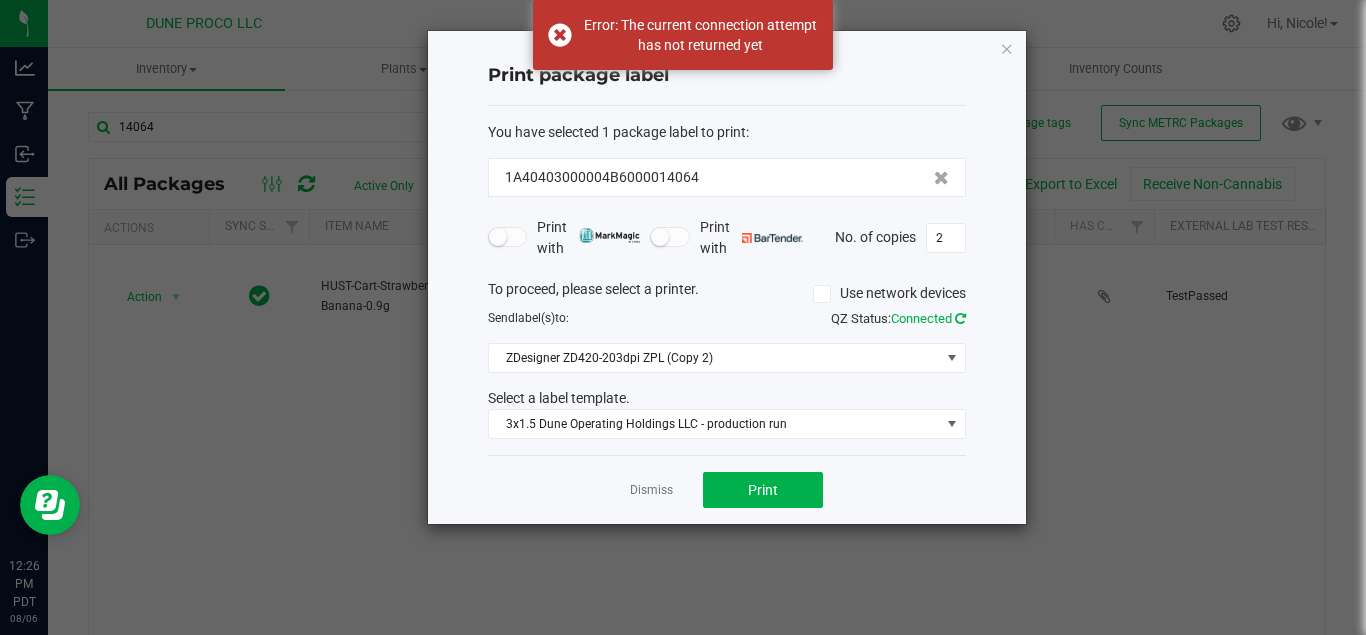 click 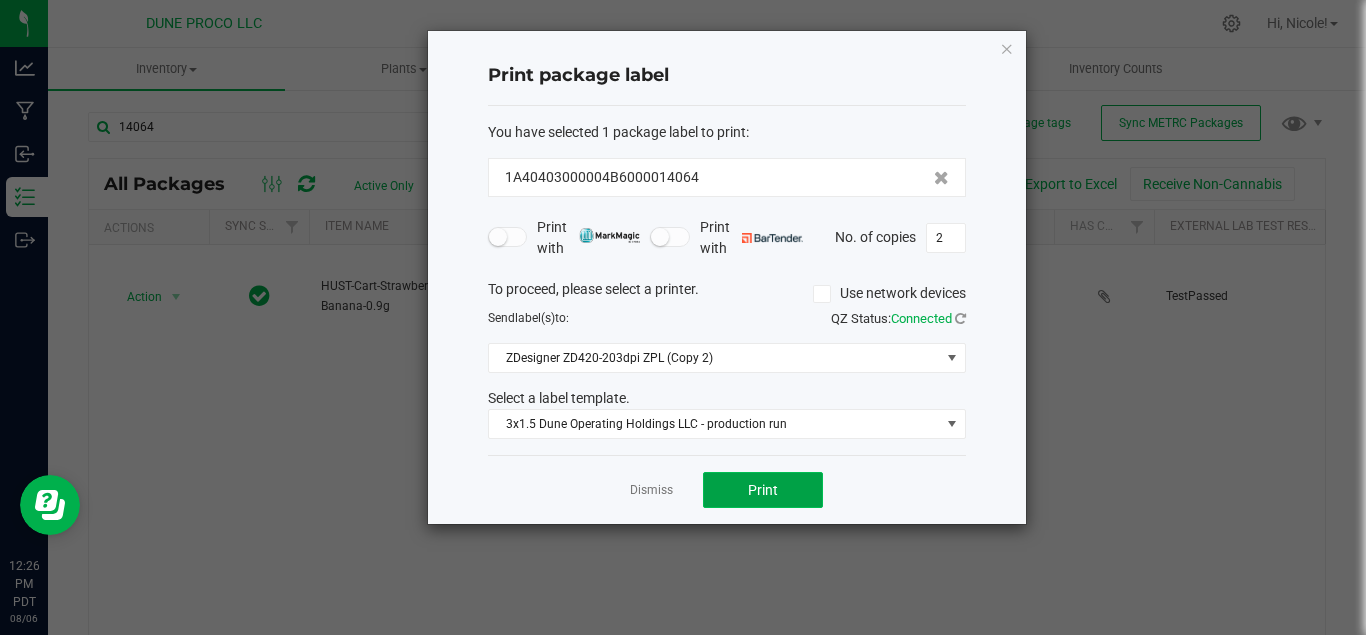 click on "Print" 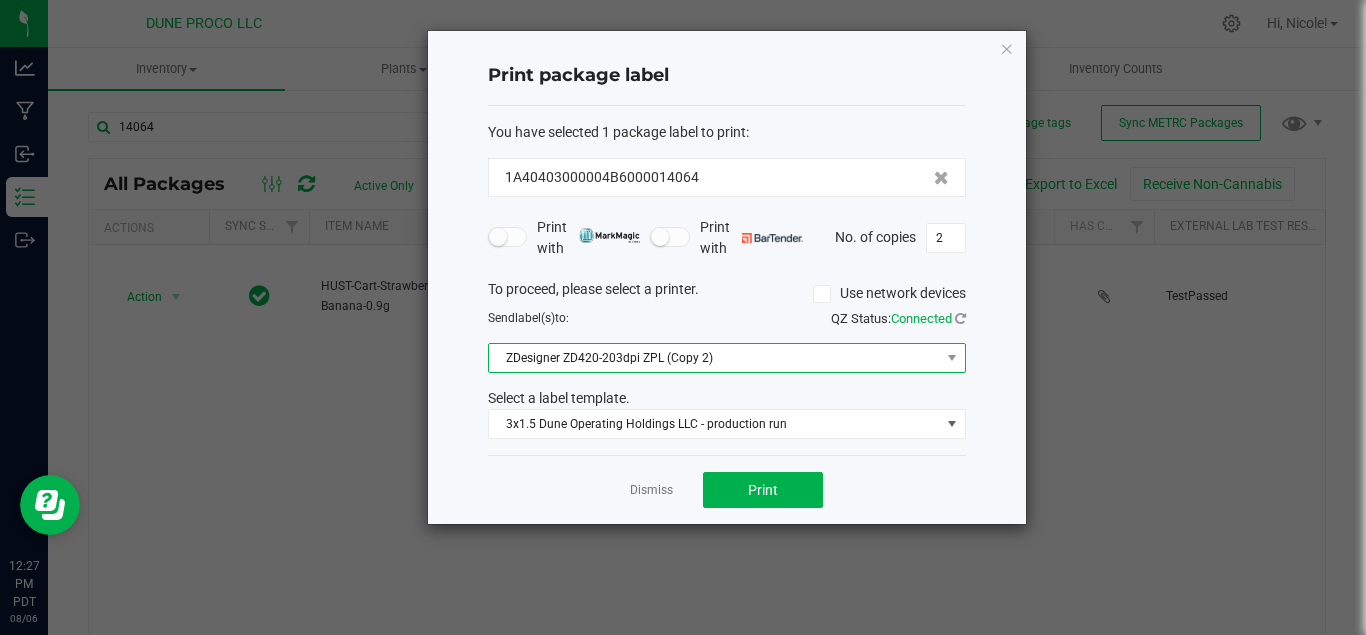 click on "ZDesigner ZD420-203dpi ZPL (Copy 2)" at bounding box center [714, 358] 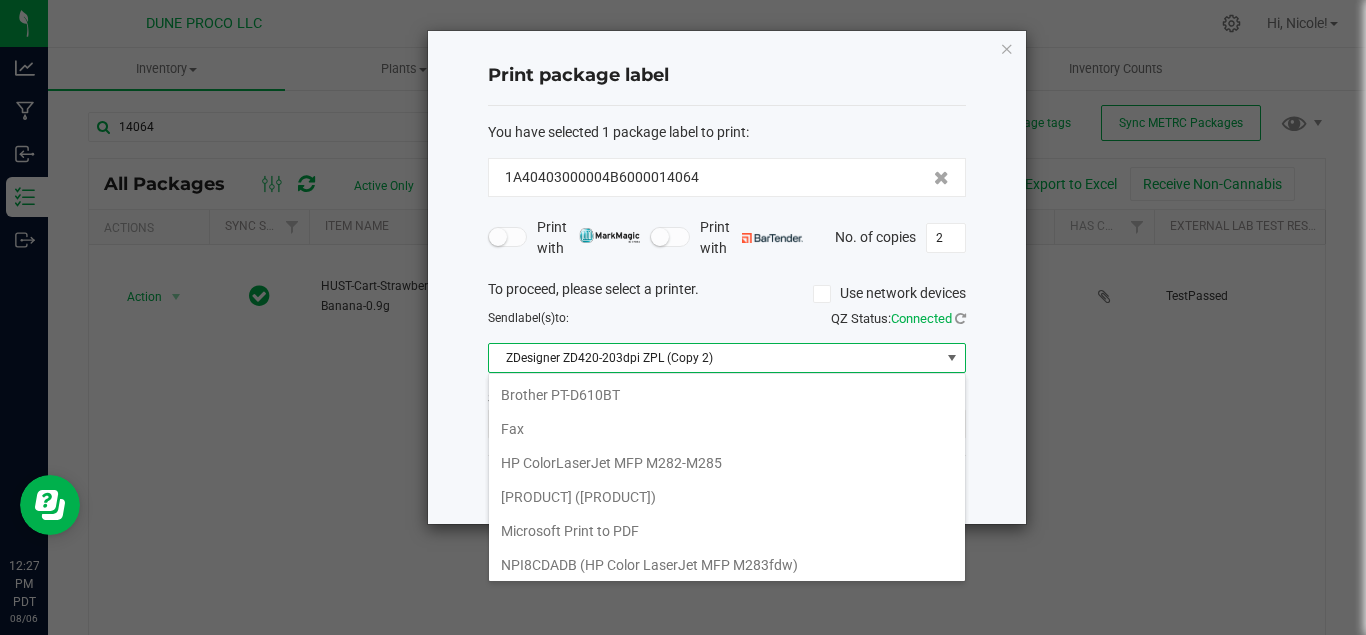 scroll, scrollTop: 174, scrollLeft: 0, axis: vertical 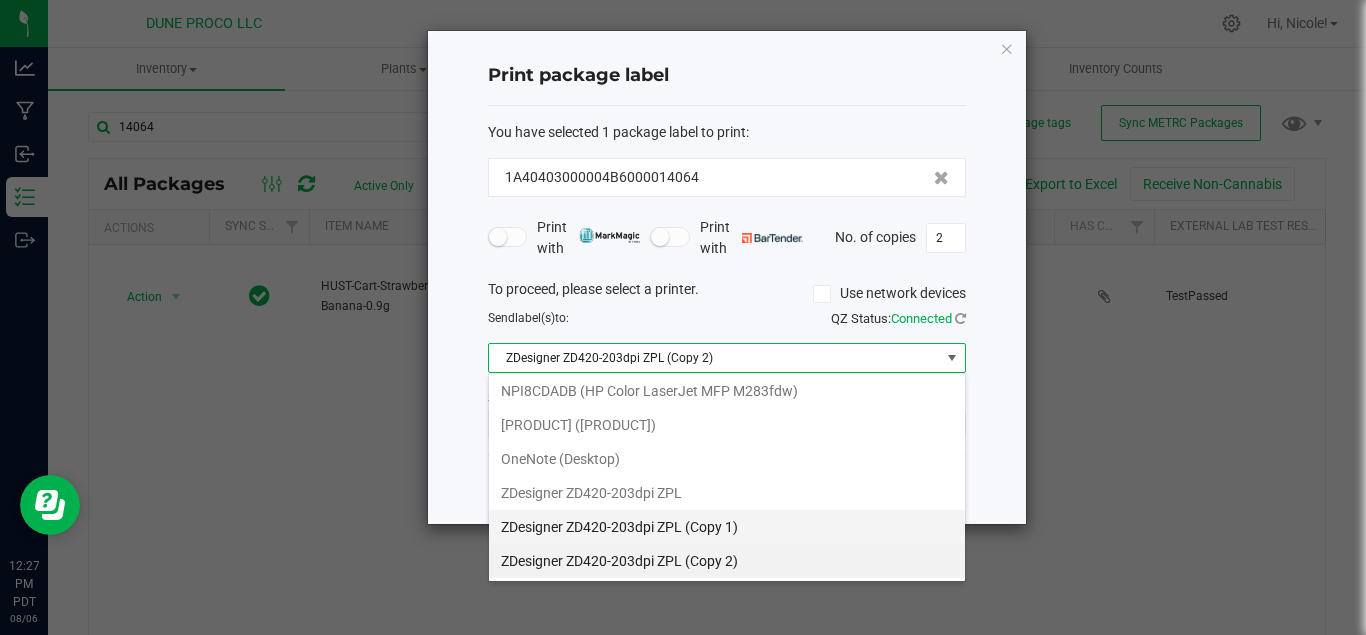 click on "ZDesigner ZD420-203dpi ZPL (Copy 1)" at bounding box center [727, 527] 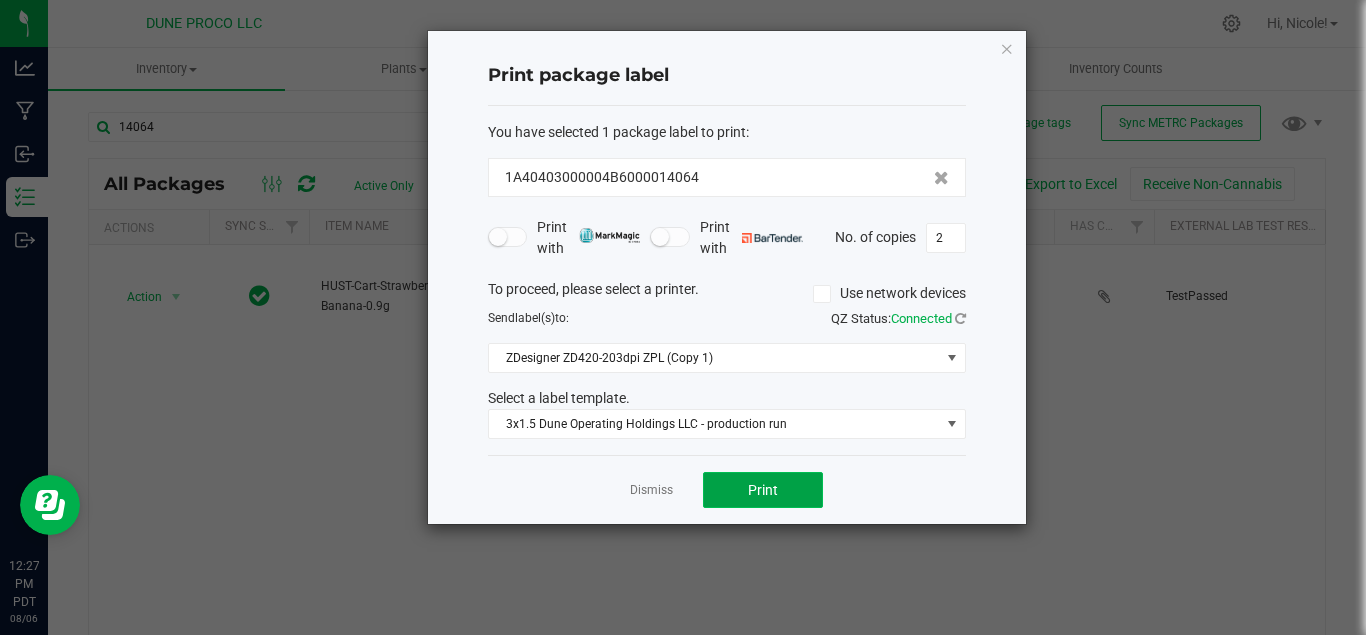 click on "Print" 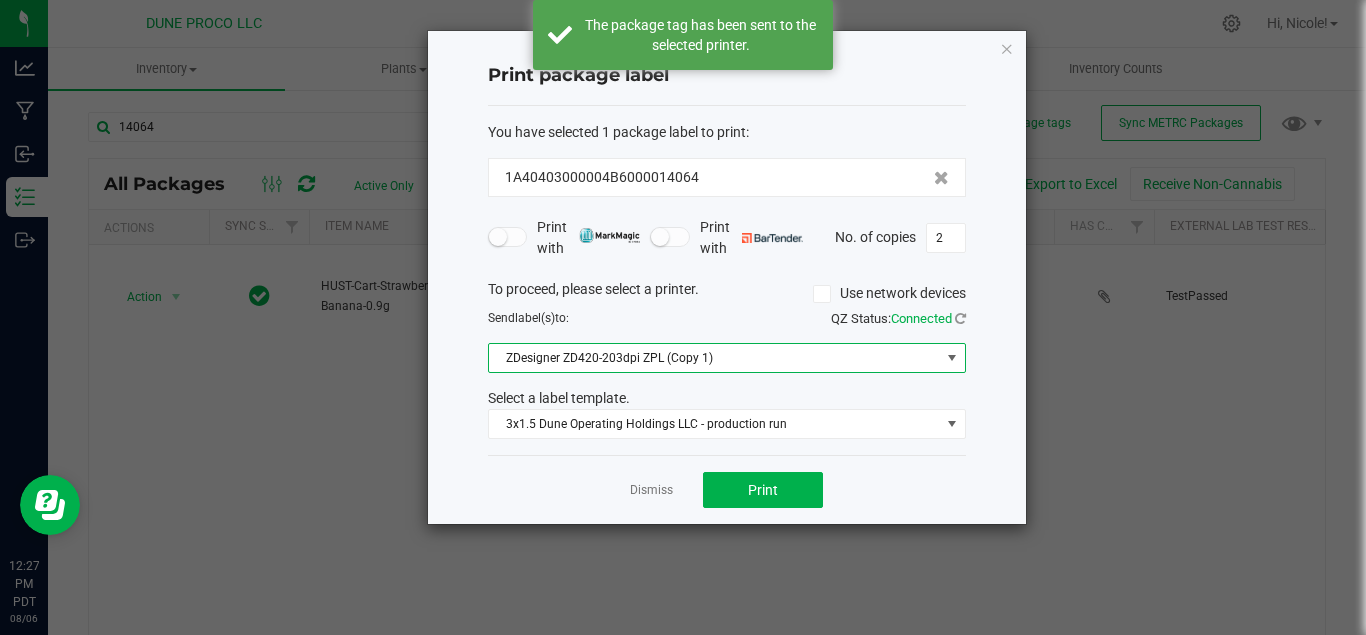 click on "ZDesigner ZD420-203dpi ZPL (Copy 1)" at bounding box center [714, 358] 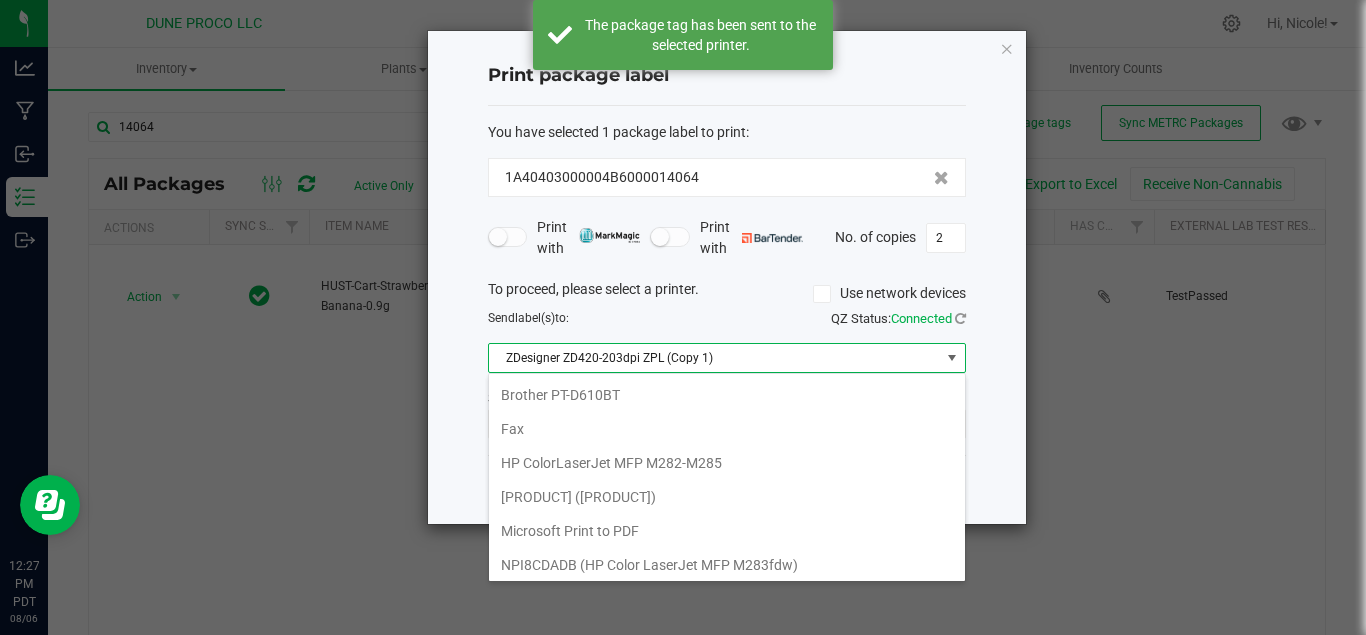 scroll, scrollTop: 140, scrollLeft: 0, axis: vertical 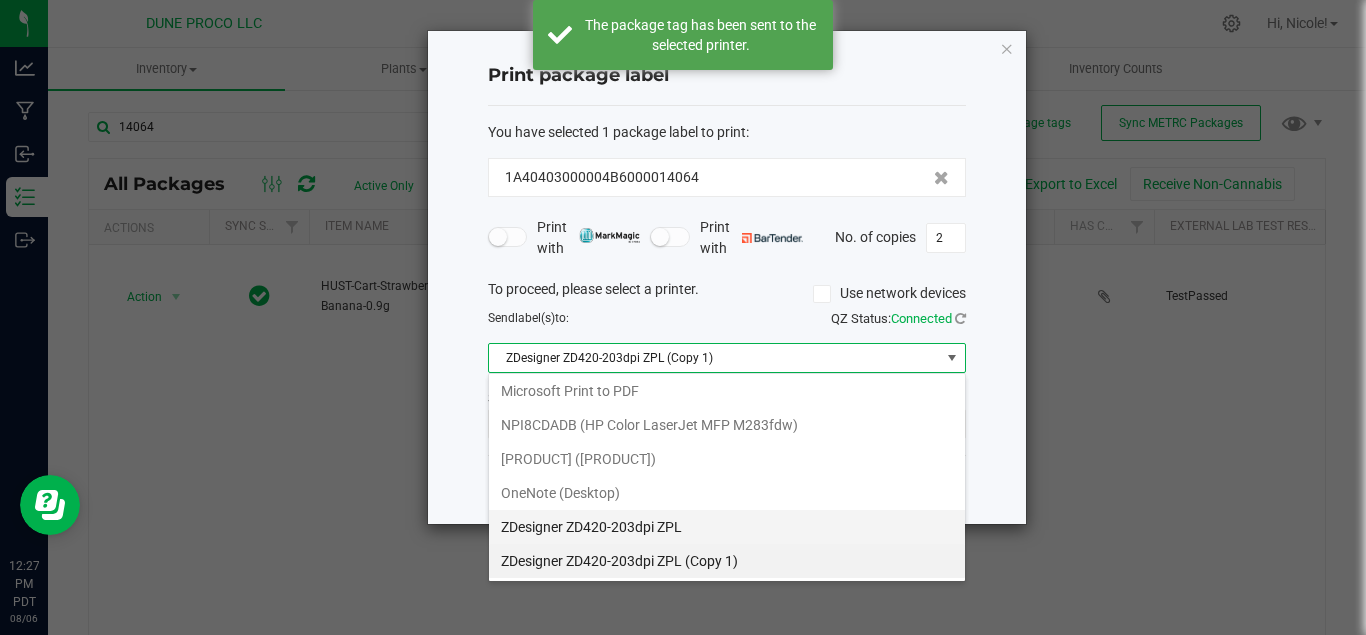 click on "ZDesigner ZD420-203dpi ZPL" at bounding box center (727, 527) 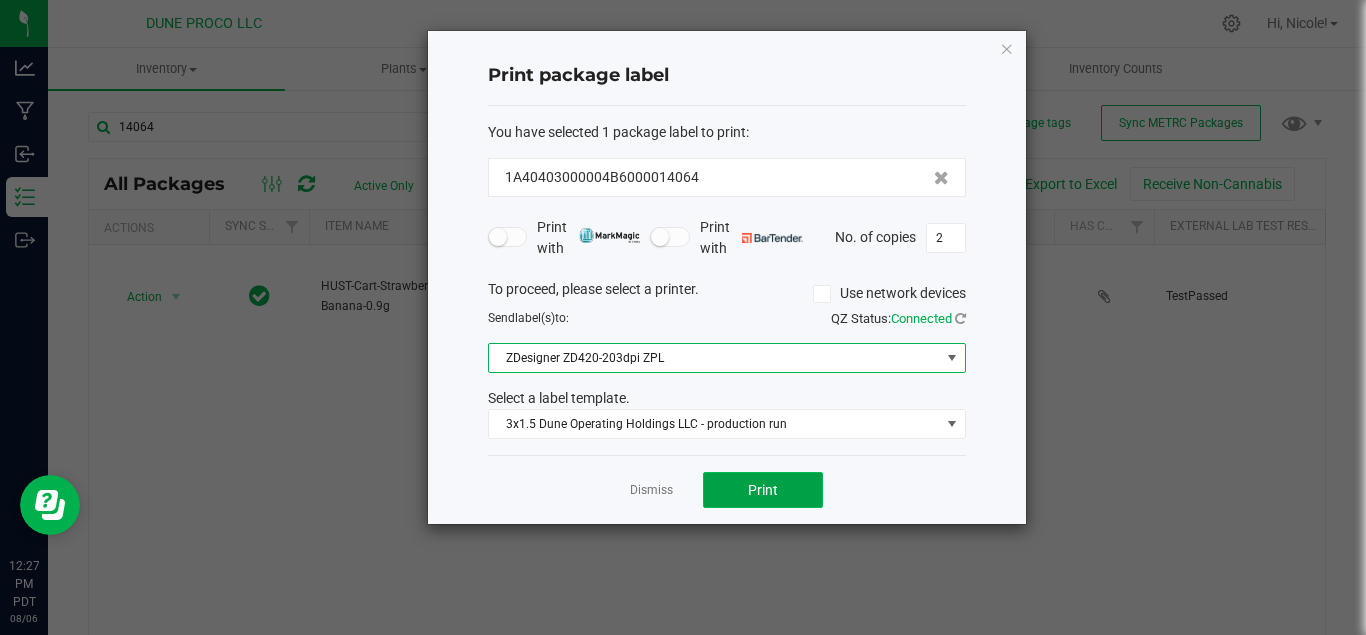 click on "Print" 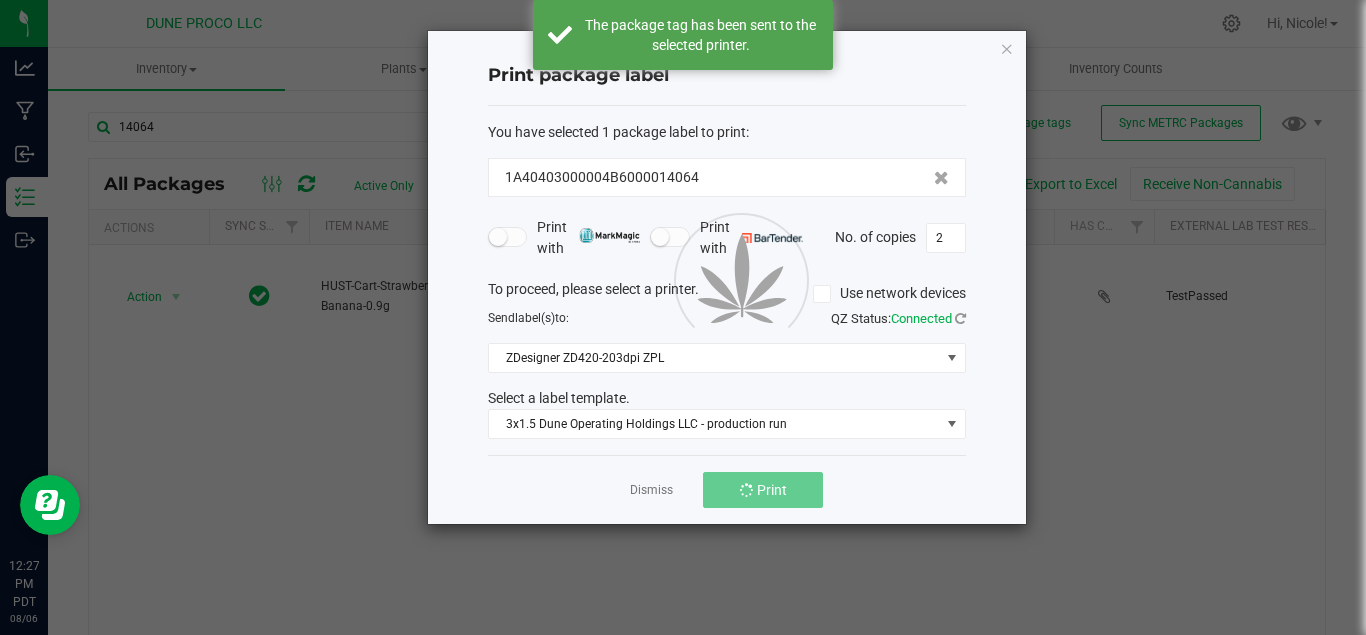 click 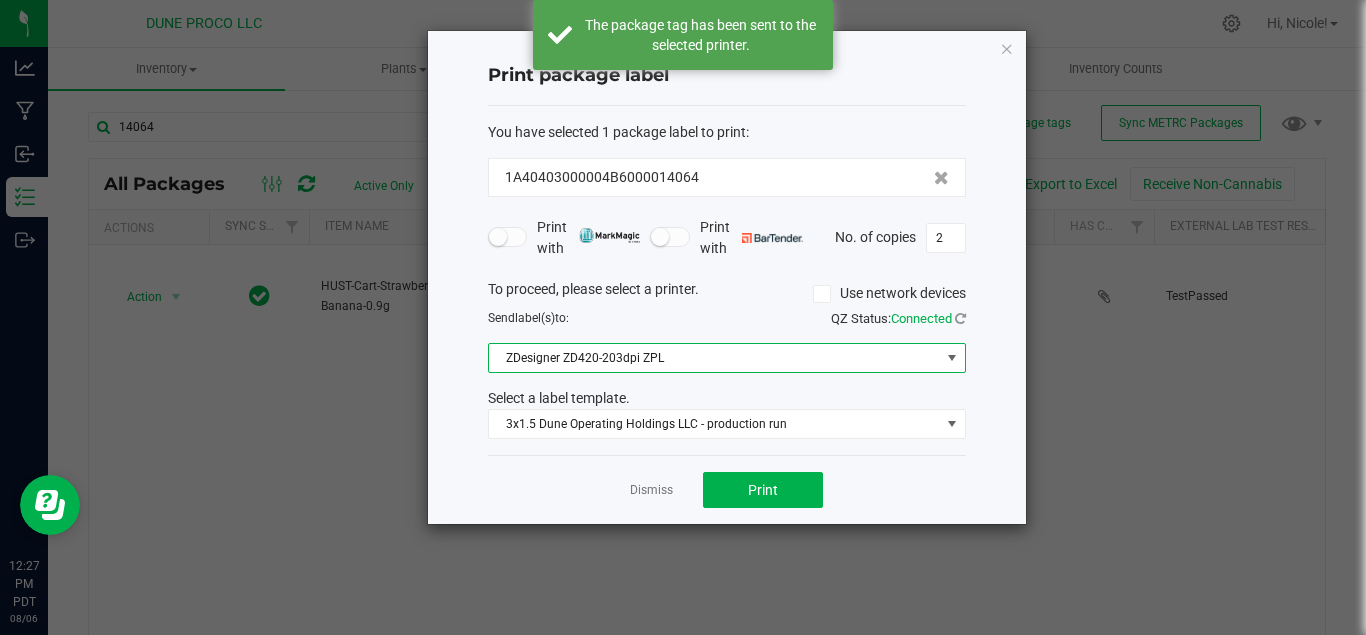 click on "ZDesigner ZD420-203dpi ZPL" at bounding box center (714, 358) 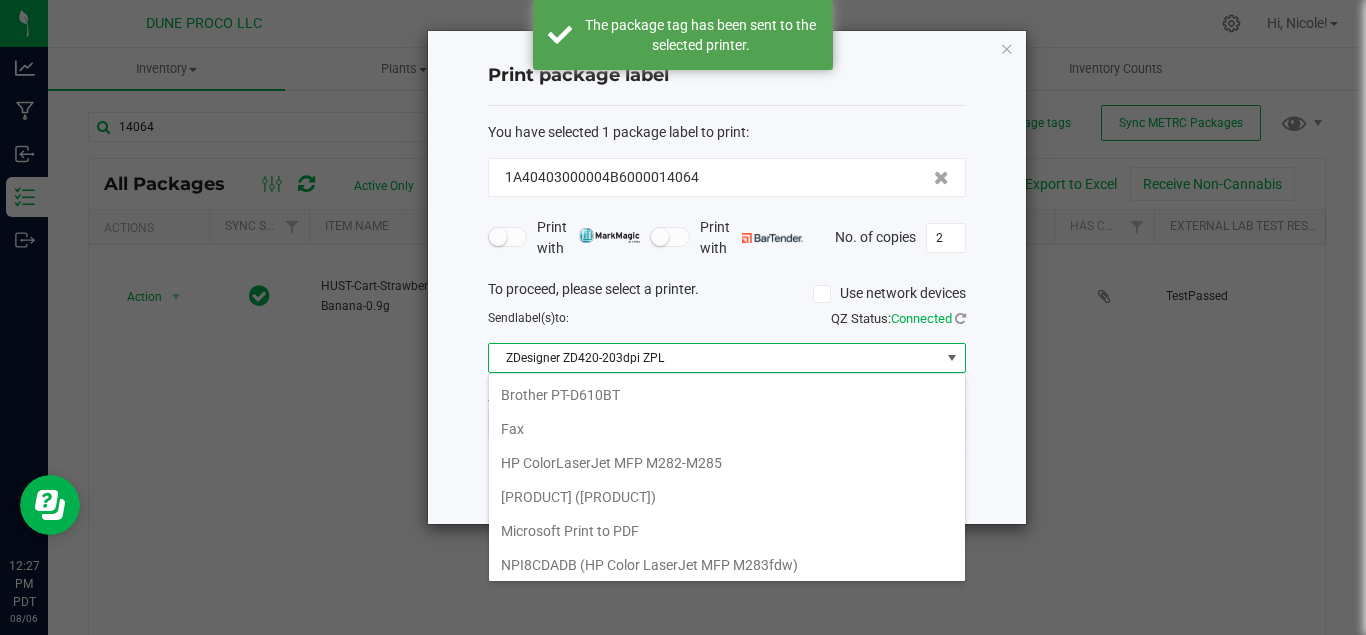 scroll, scrollTop: 106, scrollLeft: 0, axis: vertical 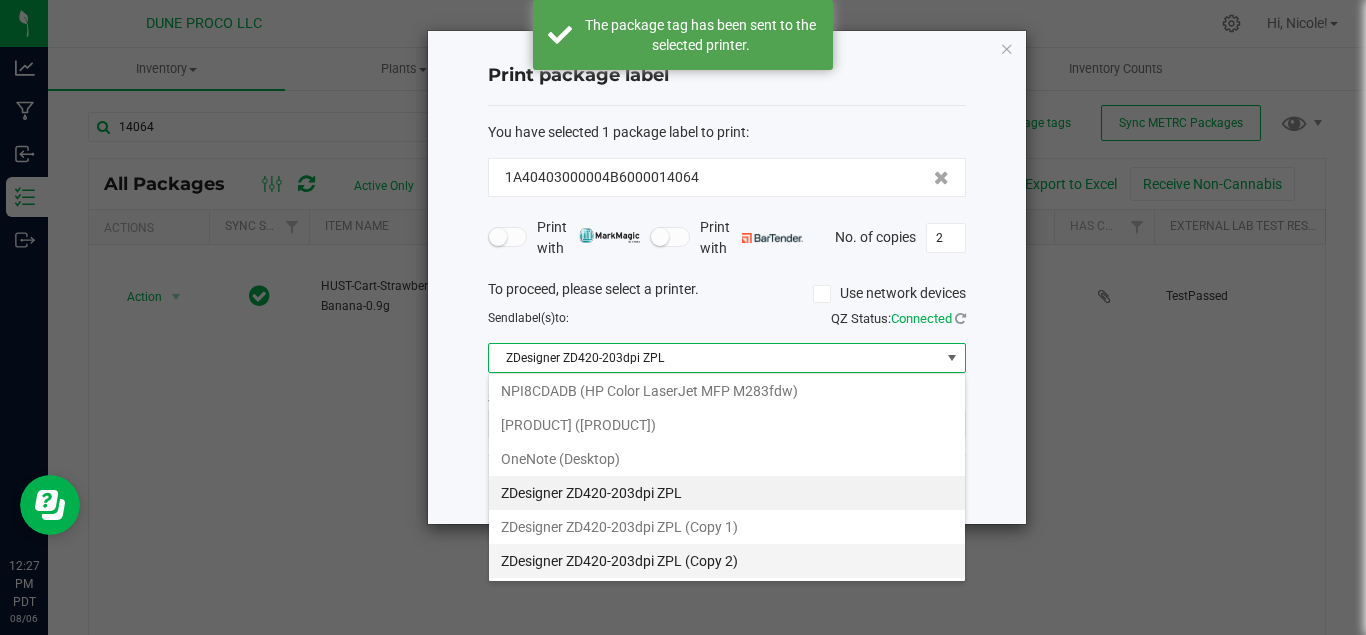 click on "ZDesigner ZD420-203dpi ZPL (Copy 2)" at bounding box center (727, 561) 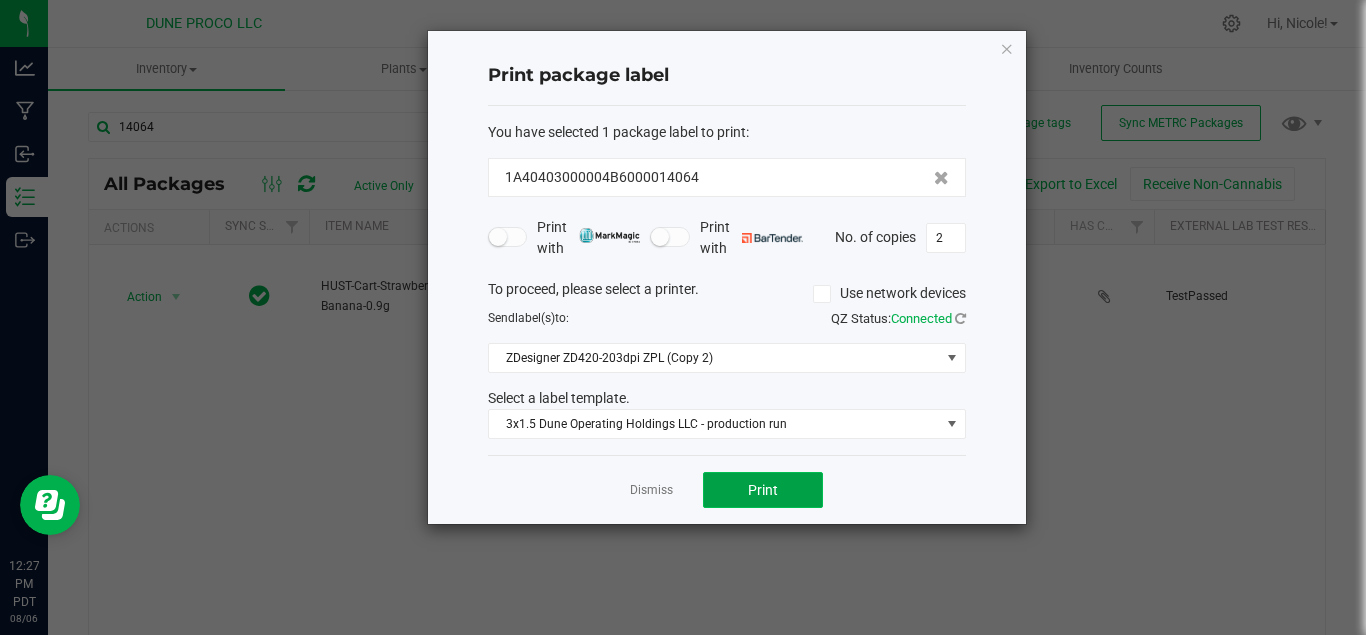click on "Print" 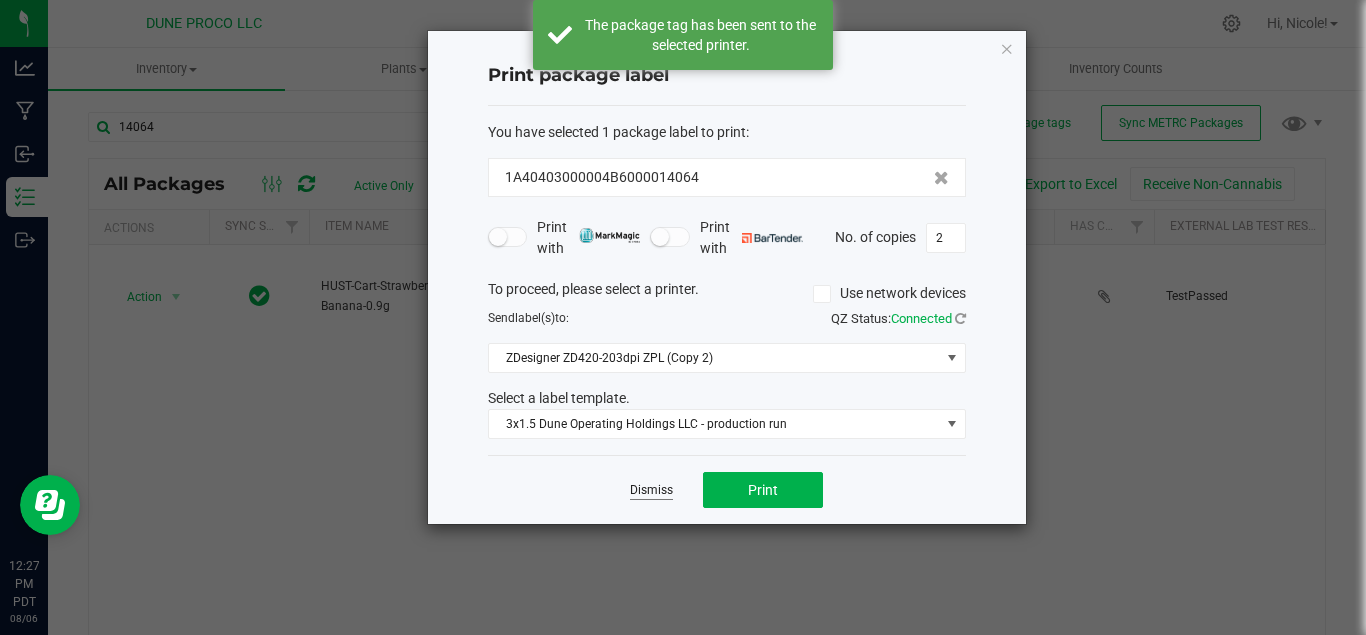 click on "Dismiss" 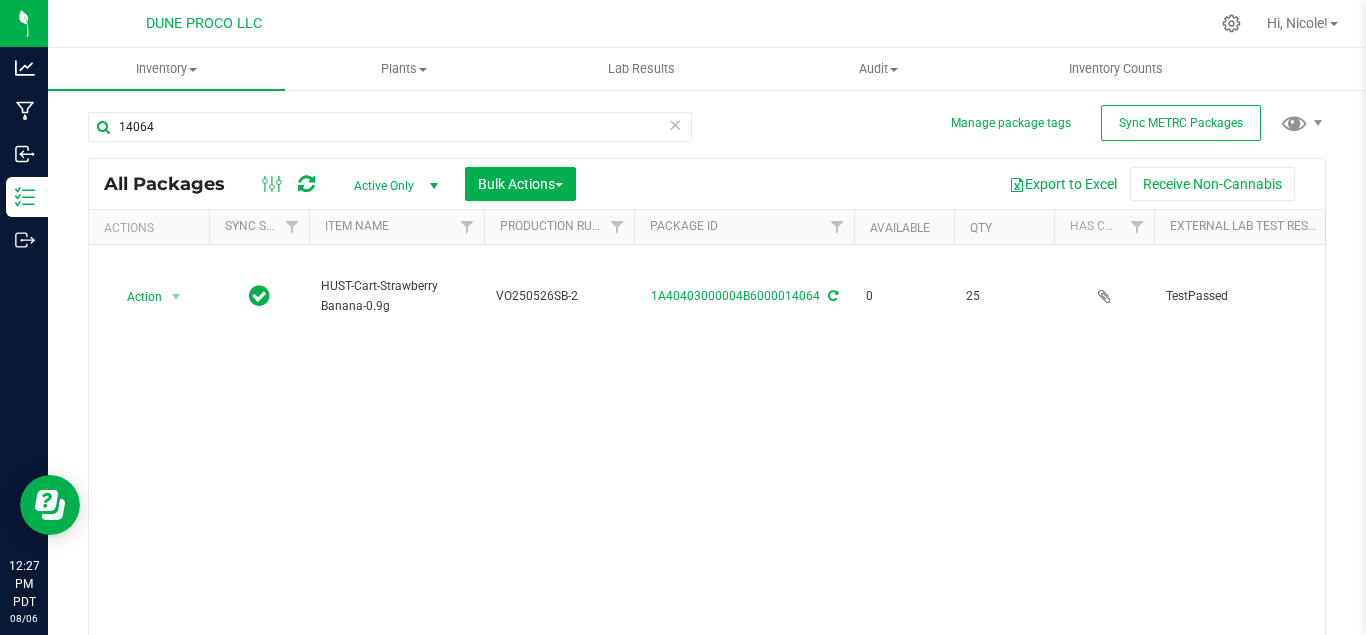 click on "[PRODUCT] [PRODUCT]
[PRODUCT] - [PRODUCT] - [WEIGHT] [UNIT]
[PRODUCT_CODE]
[SERIAL_NUMBER]
[NUMBER]
[NUMBER]
[STATUS]
[PERCENTAGE]
[PRODUCT]
Assigned To Order
[ORDER_NUMBER]
Each
([WEIGHT] [UNIT])
[PRICE]
Product Packaging
Pass" at bounding box center (707, 445) 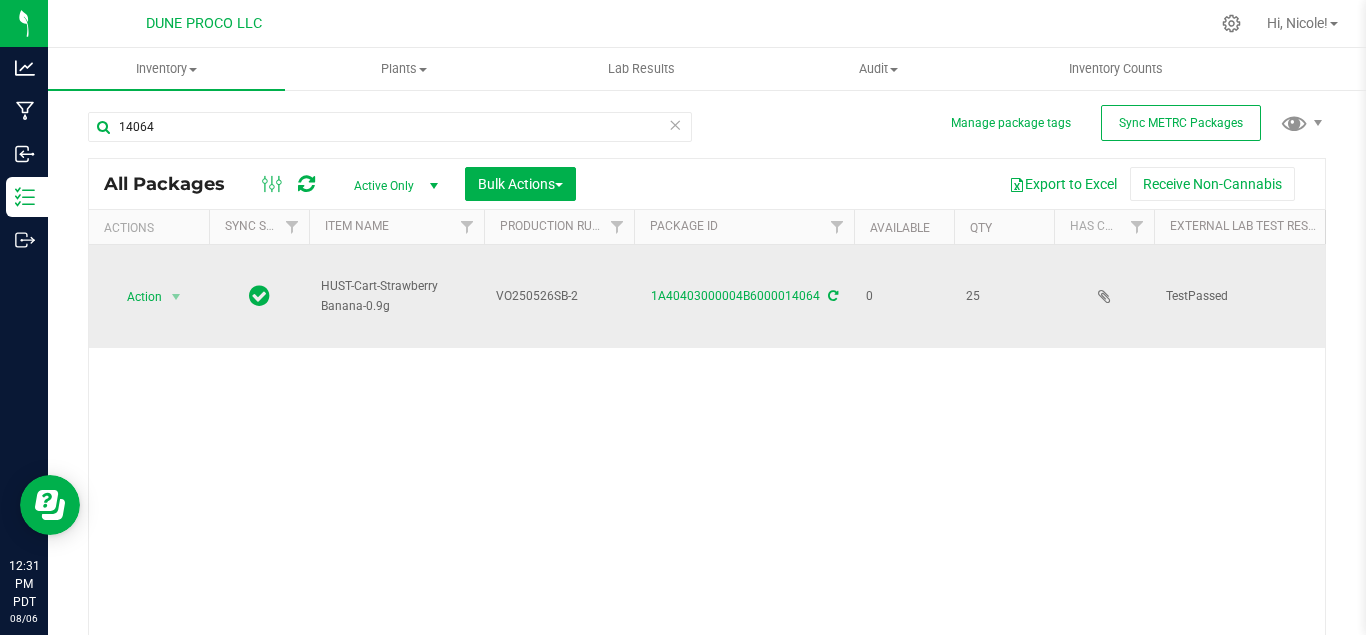 scroll, scrollTop: 0, scrollLeft: 1460, axis: horizontal 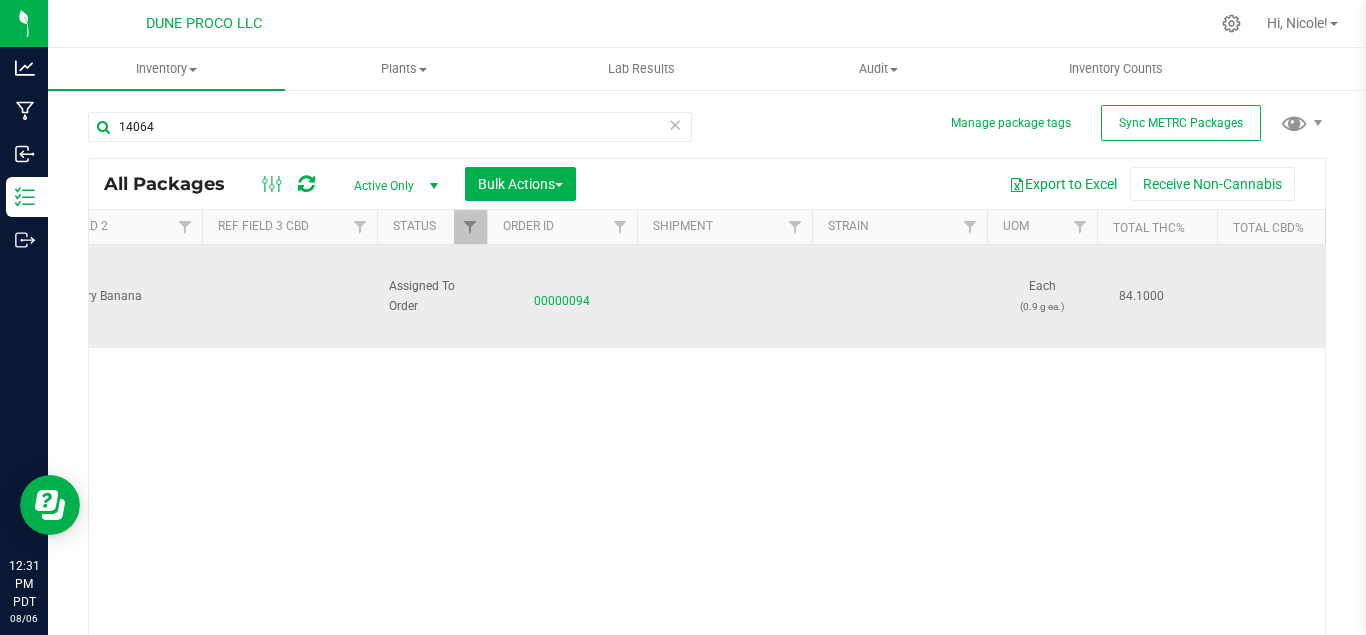 click on "00000094" at bounding box center [562, 296] 